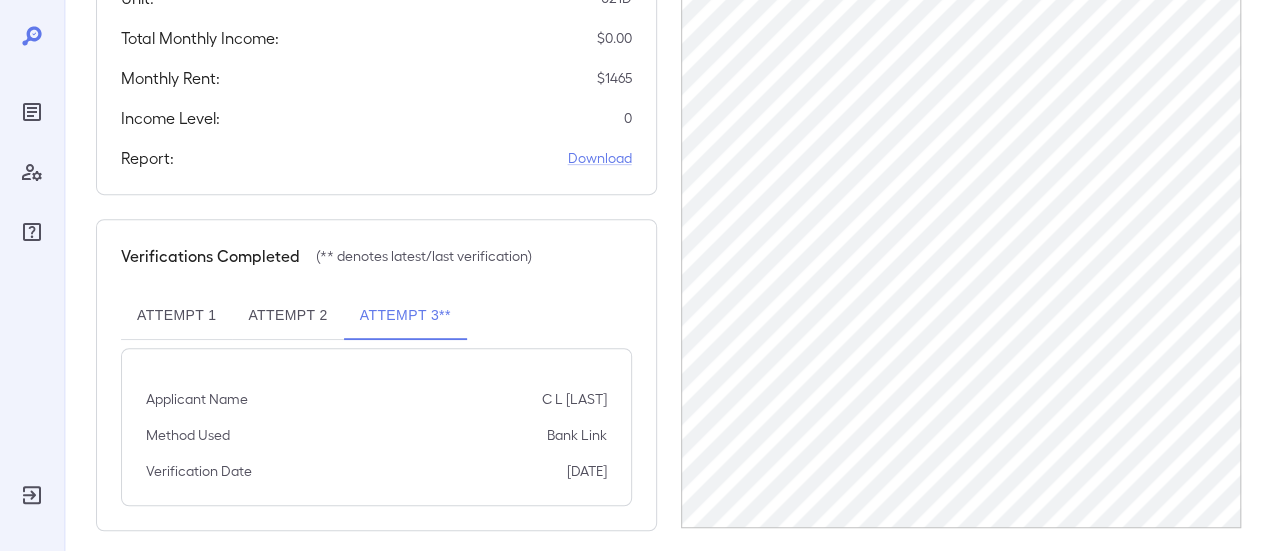 scroll, scrollTop: 450, scrollLeft: 0, axis: vertical 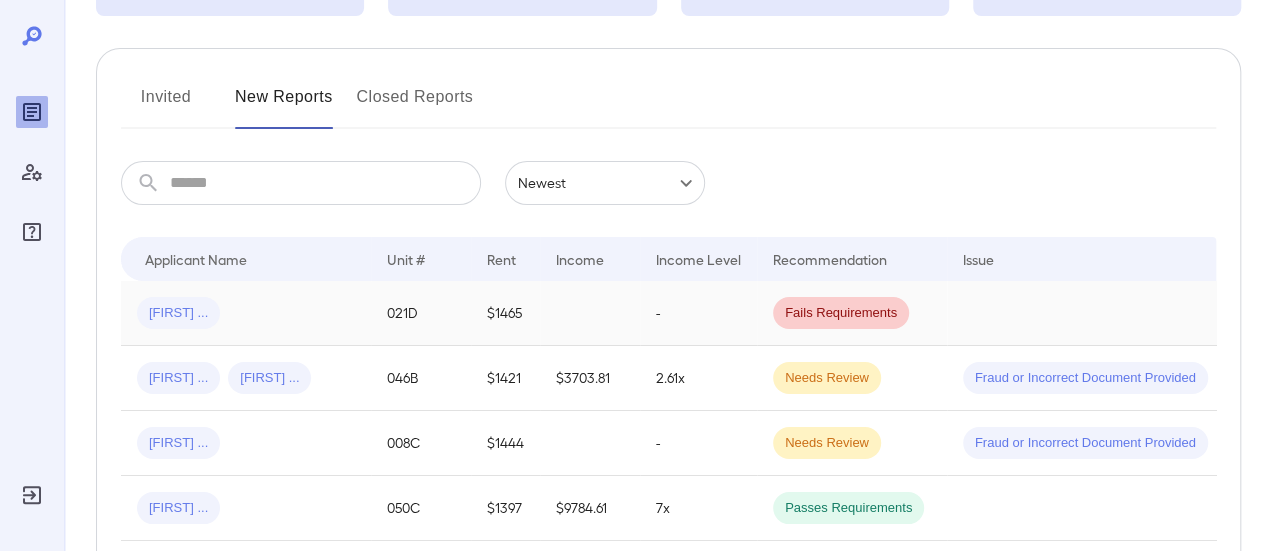 click on "[FIRST] ..." at bounding box center (178, 313) 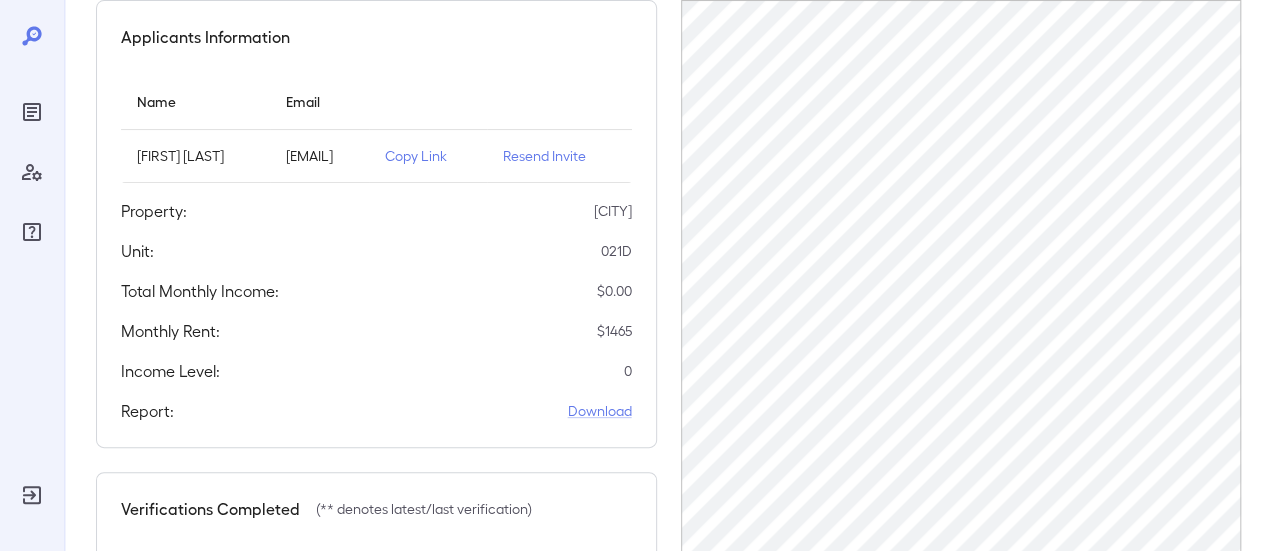 scroll, scrollTop: 0, scrollLeft: 0, axis: both 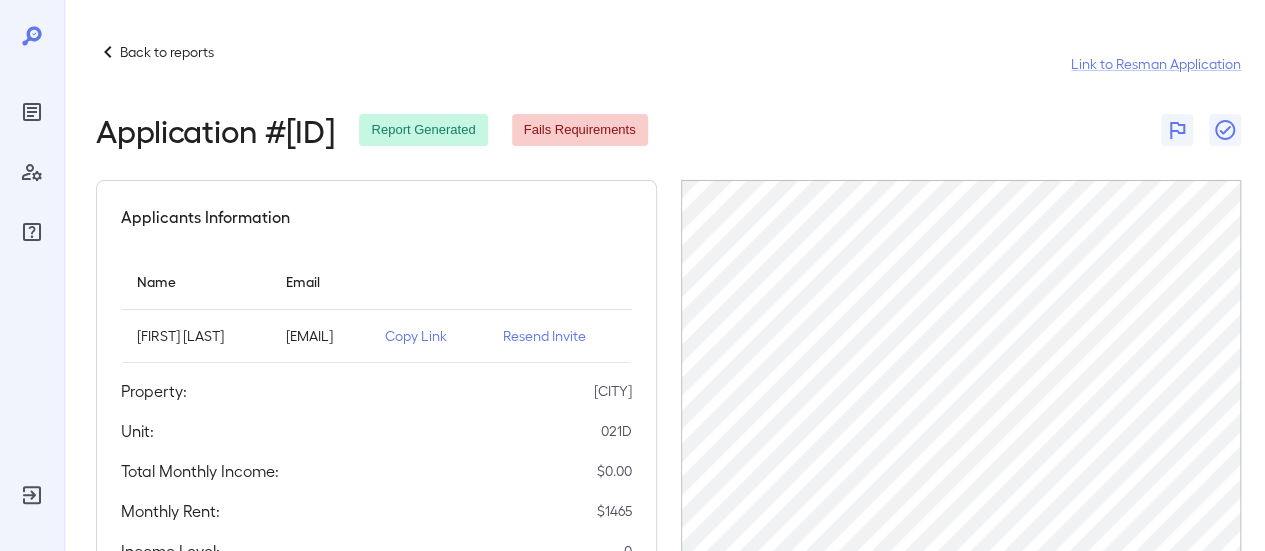 click on "Back to reports" at bounding box center (167, 52) 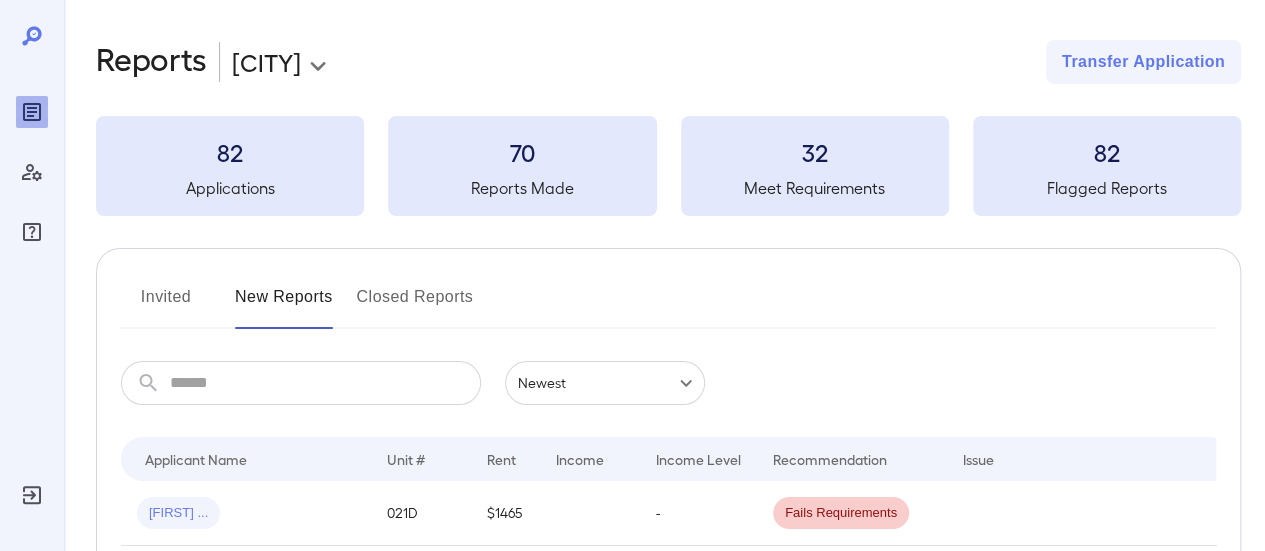 scroll, scrollTop: 100, scrollLeft: 0, axis: vertical 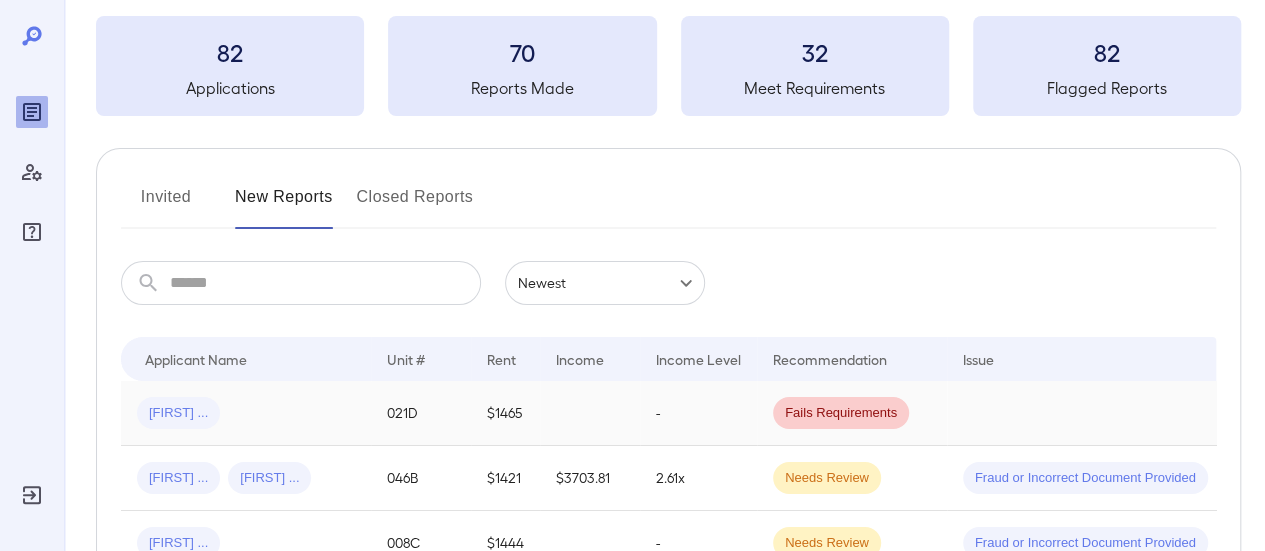 click on "C L..." at bounding box center [178, 413] 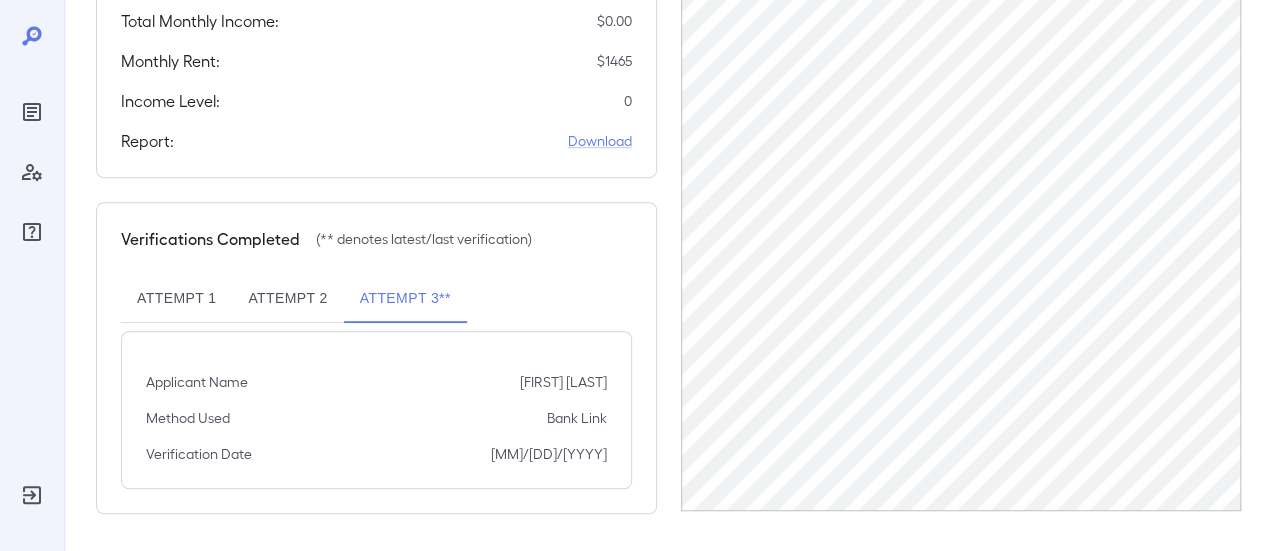 scroll, scrollTop: 0, scrollLeft: 0, axis: both 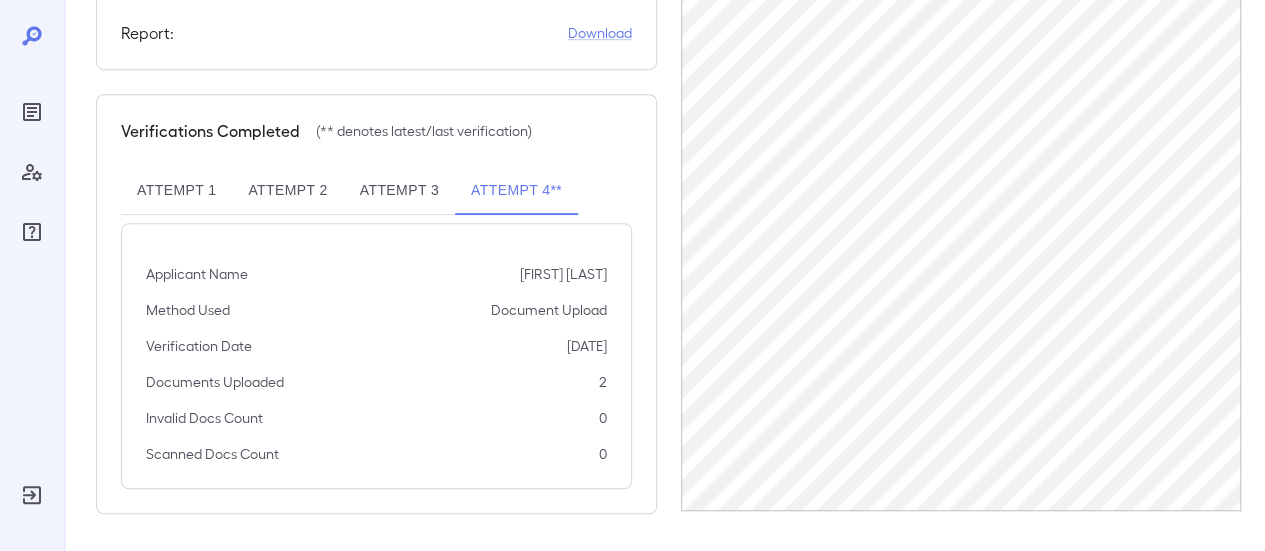 click on "Attempt 4**" at bounding box center [516, 191] 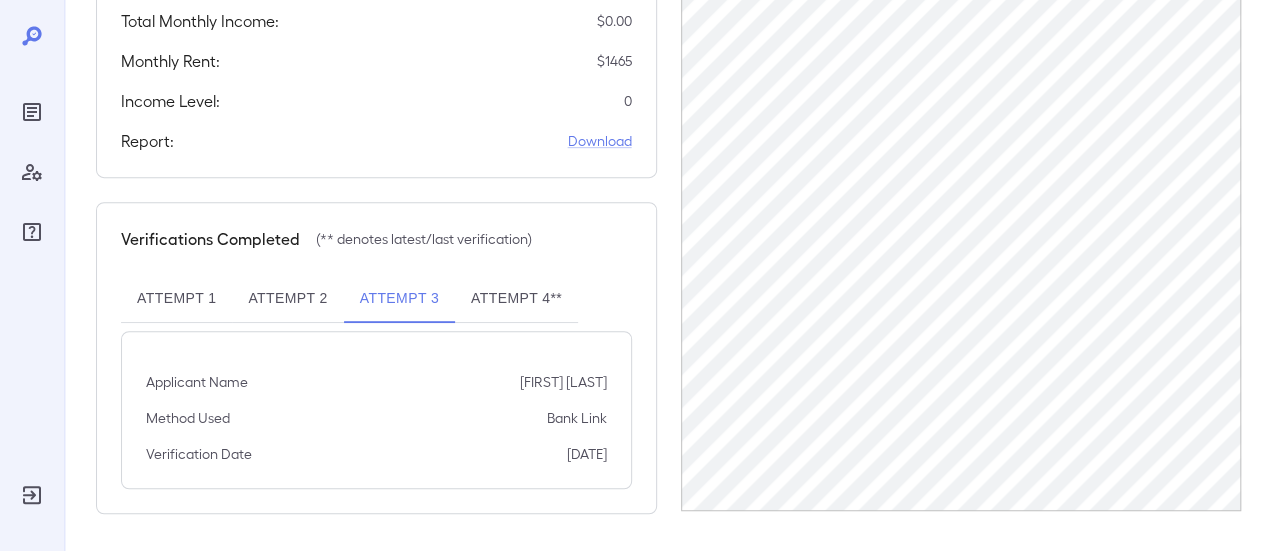 click on "Attempt 4**" at bounding box center (516, 299) 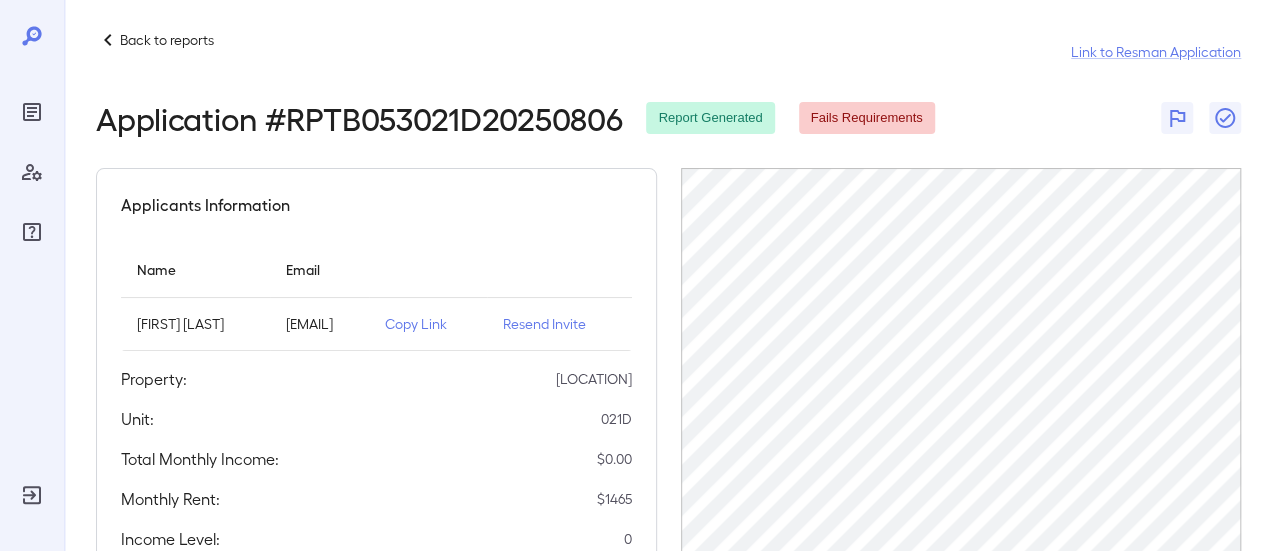 scroll, scrollTop: 0, scrollLeft: 0, axis: both 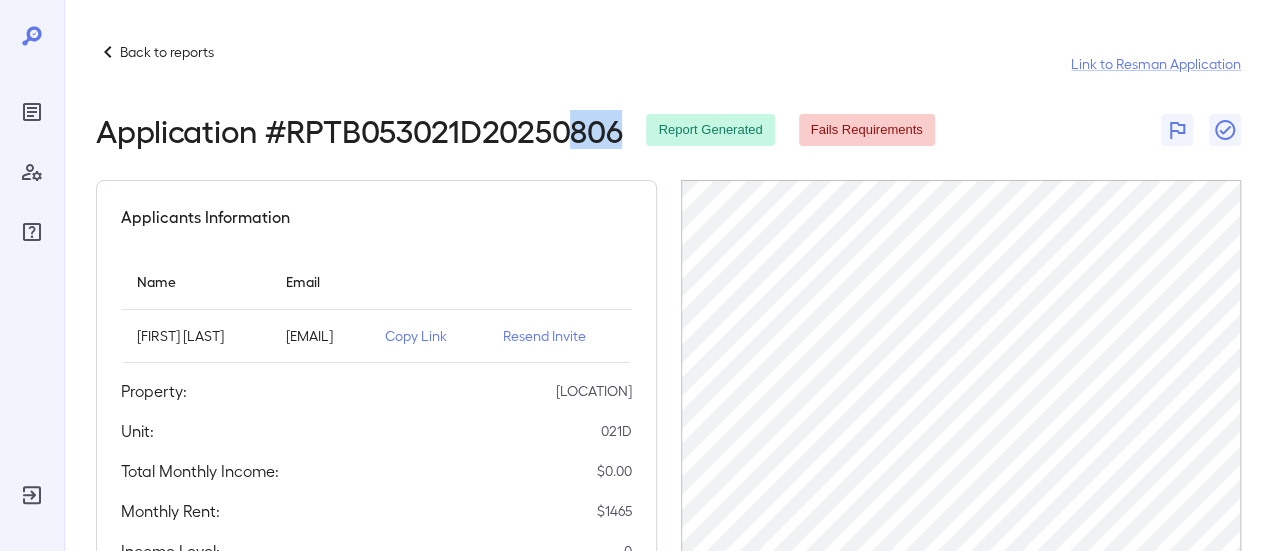 drag, startPoint x: 616, startPoint y: 134, endPoint x: 573, endPoint y: 139, distance: 43.289722 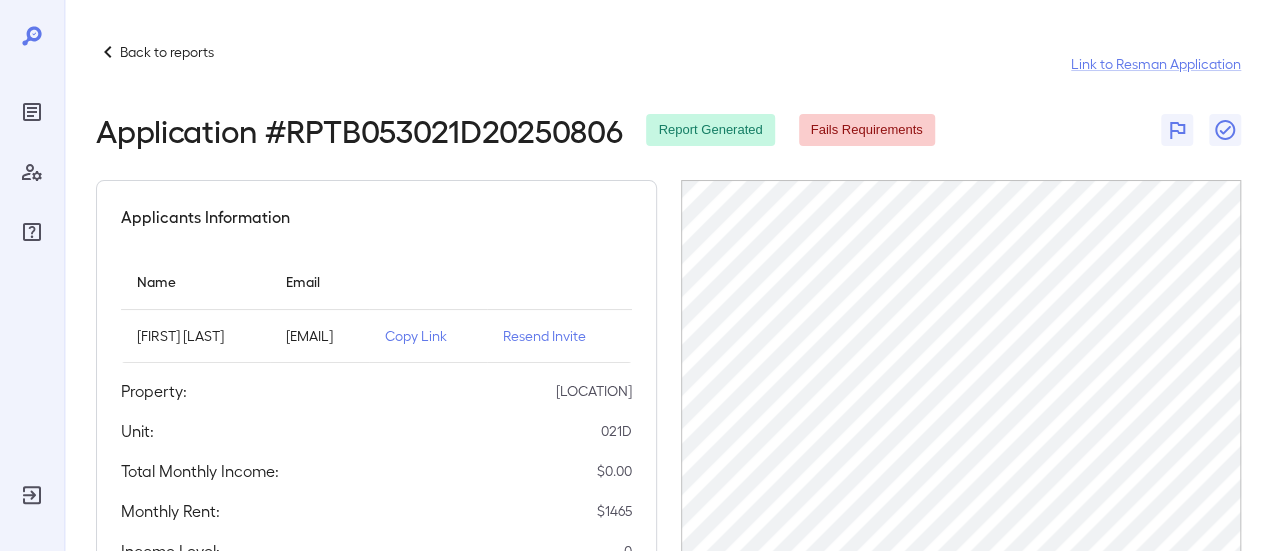 click on "Application # RPTB053021D20250806" at bounding box center [359, 130] 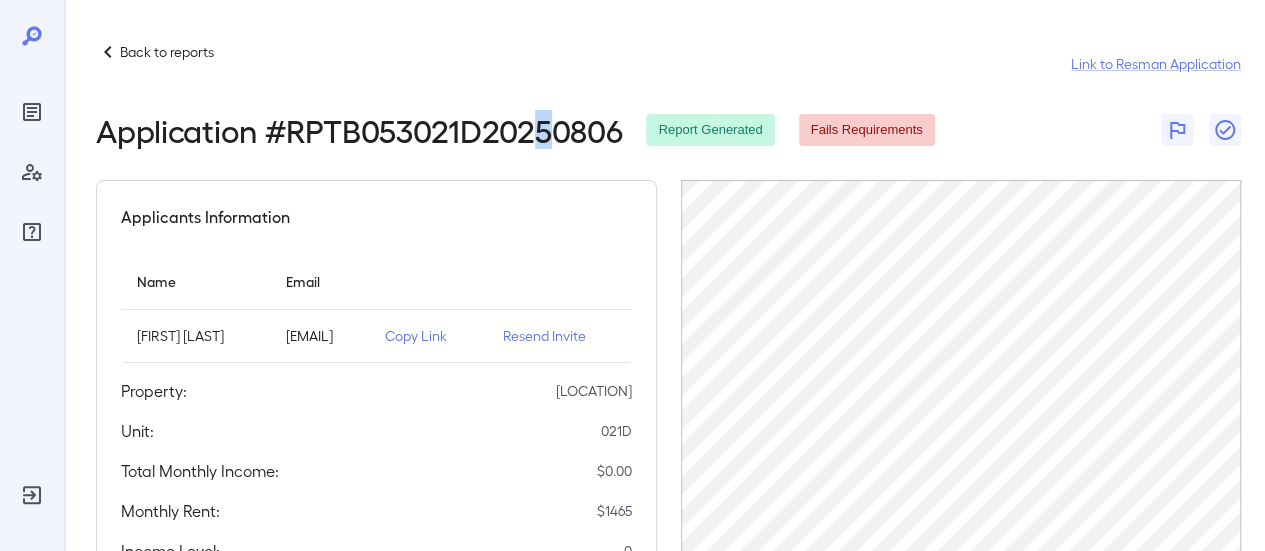 drag, startPoint x: 532, startPoint y: 135, endPoint x: 546, endPoint y: 135, distance: 14 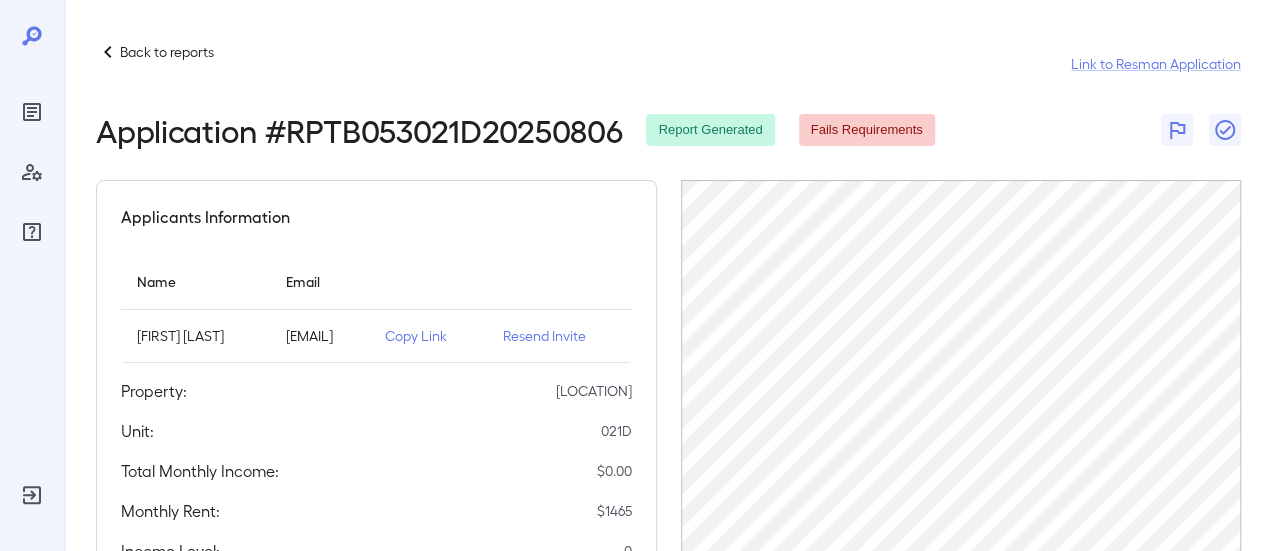 click on "Back to reports Link to Resman Application Application # RPTB053021D20250806 Report Generated Fails Requirements Applicants Information Name Email C L Sumbry ceciliaembry@gmail.com Copy Link Resend Invite Property:   Woodlawn Unit:   021D Total Monthly Income:   $ 0.00 Monthly Rent:   $ 1465 Income Level:   0 Report:   Download Verifications Completed (** denotes latest/last verification) Attempt 1 Attempt 2 Attempt 3 Attempt 4** Applicant Name C L Sumbry Method Used Document Upload Verification Date 08/06/2025 Documents Uploaded 2 Invalid Docs Count 0 Scanned Docs Count 0" at bounding box center (668, 556) 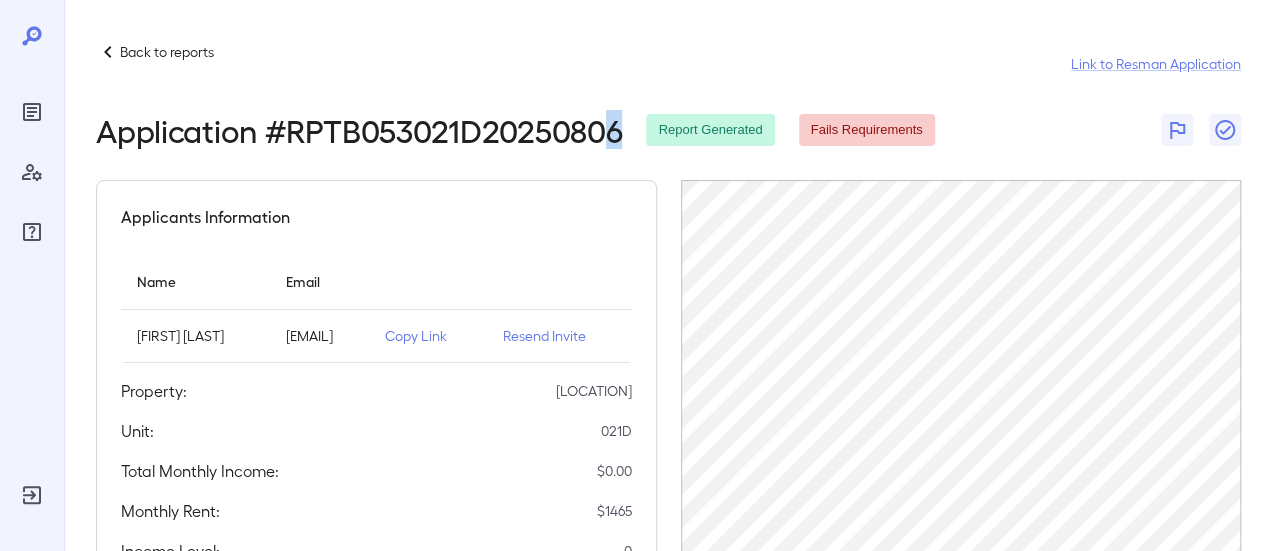 drag, startPoint x: 604, startPoint y: 142, endPoint x: 621, endPoint y: 138, distance: 17.464249 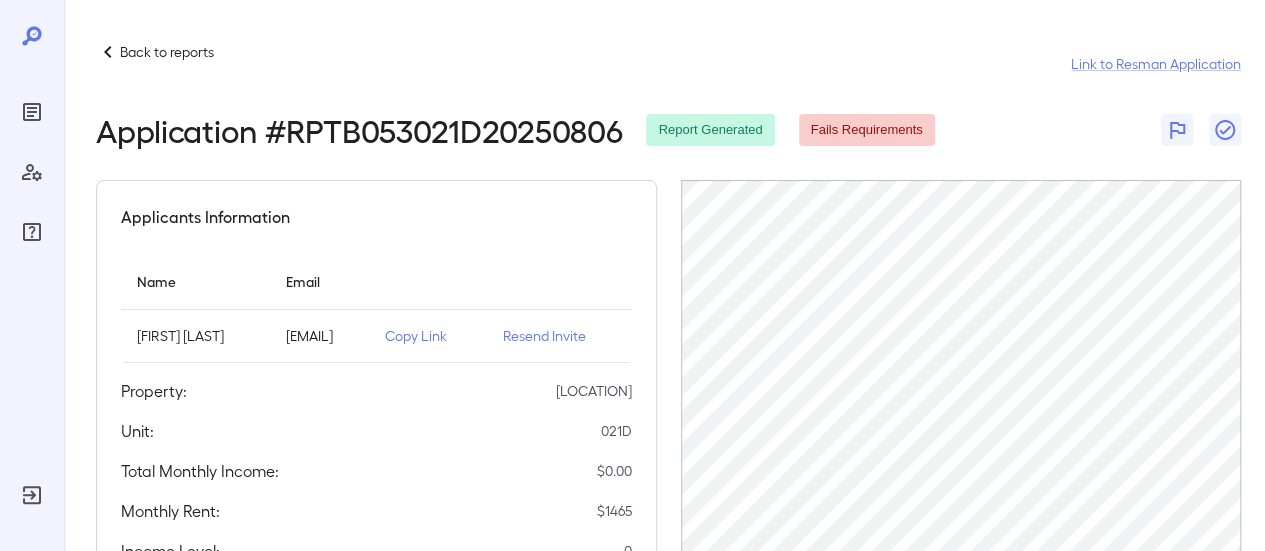 click on "Application # RPTB053021D20250806" at bounding box center (359, 130) 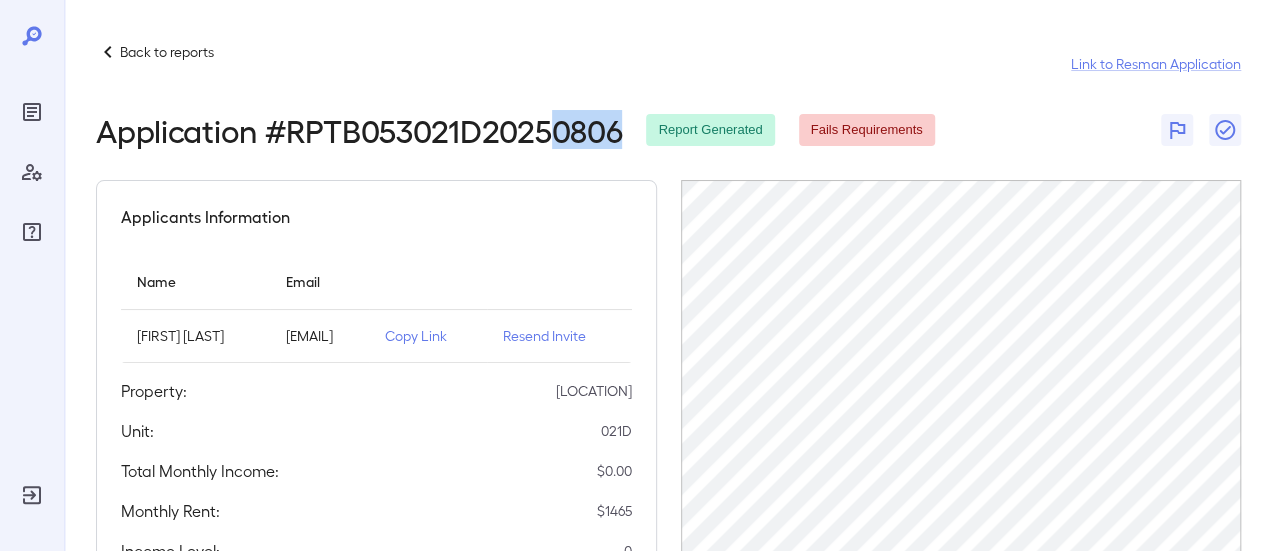 drag, startPoint x: 551, startPoint y: 129, endPoint x: 626, endPoint y: 139, distance: 75.66373 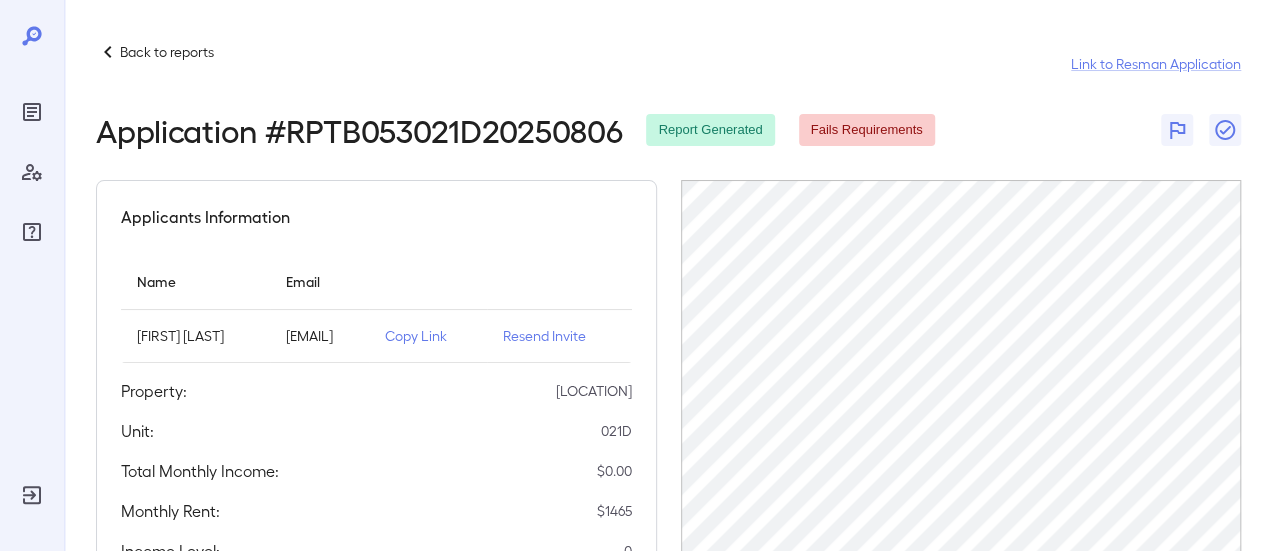 click on "Back to reports Link to Resman Application Application # RPTB053021D20250806 Report Generated Fails Requirements Applicants Information Name Email C L Sumbry ceciliaembry@gmail.com Copy Link Resend Invite Property:   Woodlawn Unit:   021D Total Monthly Income:   $ 0.00 Monthly Rent:   $ 1465 Income Level:   0 Report:   Download Verifications Completed (** denotes latest/last verification) Attempt 1 Attempt 2 Attempt 3 Attempt 4** Applicant Name C L Sumbry Method Used Document Upload Verification Date 08/06/2025 Documents Uploaded 2 Invalid Docs Count 0 Scanned Docs Count 0" at bounding box center [668, 556] 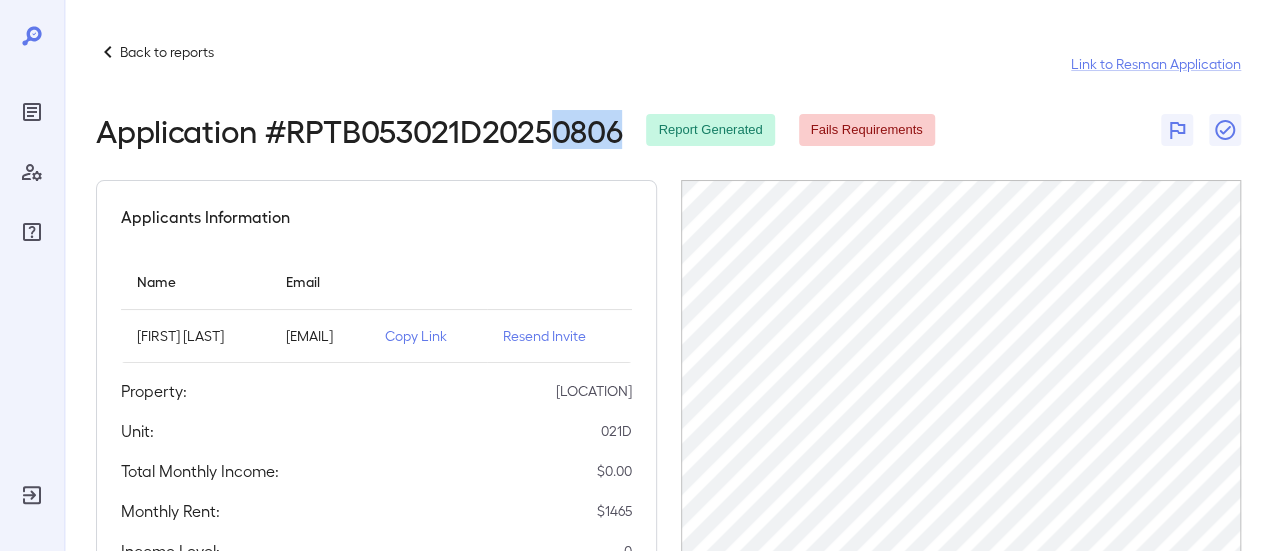 drag, startPoint x: 621, startPoint y: 131, endPoint x: 556, endPoint y: 132, distance: 65.00769 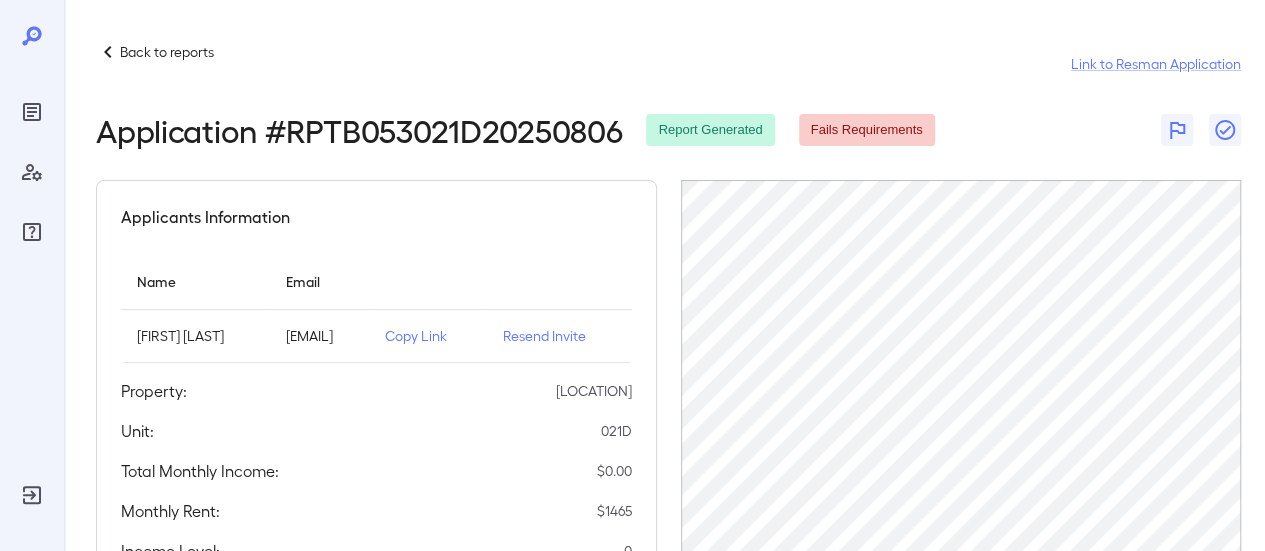 click on "Back to reports Link to Resman Application Application # RPTB053021D20250806 Report Generated Fails Requirements Applicants Information Name Email C L Sumbry ceciliaembry@gmail.com Copy Link Resend Invite Property:   Woodlawn Unit:   021D Total Monthly Income:   $ 0.00 Monthly Rent:   $ 1465 Income Level:   0 Report:   Download Verifications Completed (** denotes latest/last verification) Attempt 1 Attempt 2 Attempt 3 Attempt 4** Applicant Name C L Sumbry Method Used Document Upload Verification Date 08/06/2025 Documents Uploaded 2 Invalid Docs Count 0 Scanned Docs Count 0" at bounding box center (668, 556) 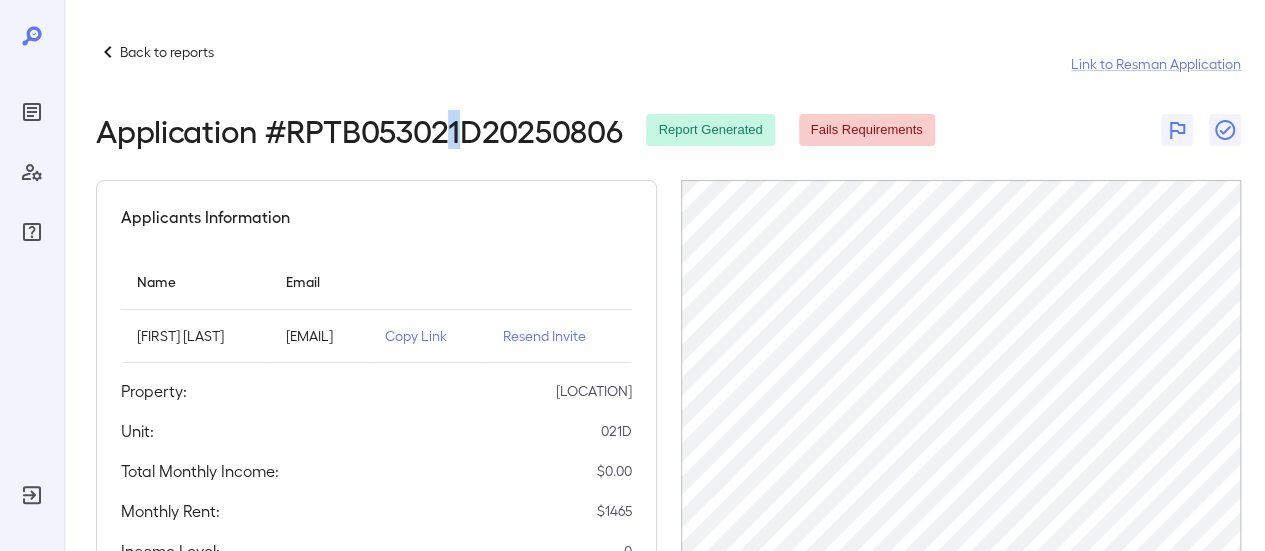 drag, startPoint x: 453, startPoint y: 126, endPoint x: 462, endPoint y: 138, distance: 15 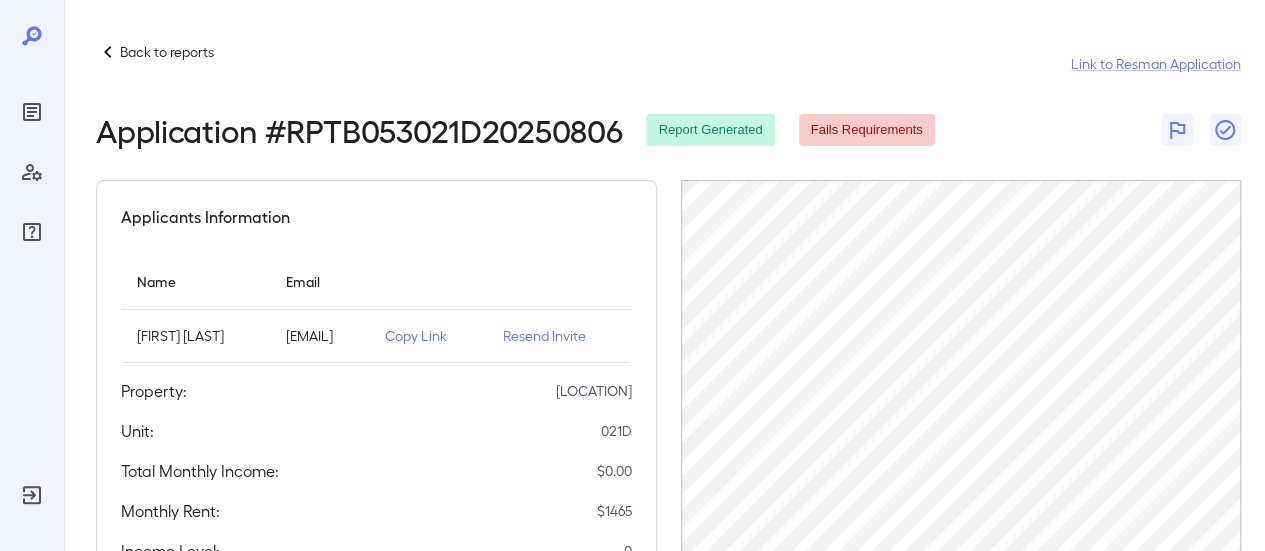 click on "Back to reports Link to Resman Application Application # RPTB053021D20250806 Report Generated Fails Requirements Applicants Information Name Email C L Sumbry ceciliaembry@gmail.com Copy Link Resend Invite Property:   Woodlawn Unit:   021D Total Monthly Income:   $ 0.00 Monthly Rent:   $ 1465 Income Level:   0 Report:   Download Verifications Completed (** denotes latest/last verification) Attempt 1 Attempt 2 Attempt 3 Attempt 4** Applicant Name C L Sumbry Method Used Document Upload Verification Date 08/06/2025 Documents Uploaded 2 Invalid Docs Count 0 Scanned Docs Count 0" at bounding box center (668, 556) 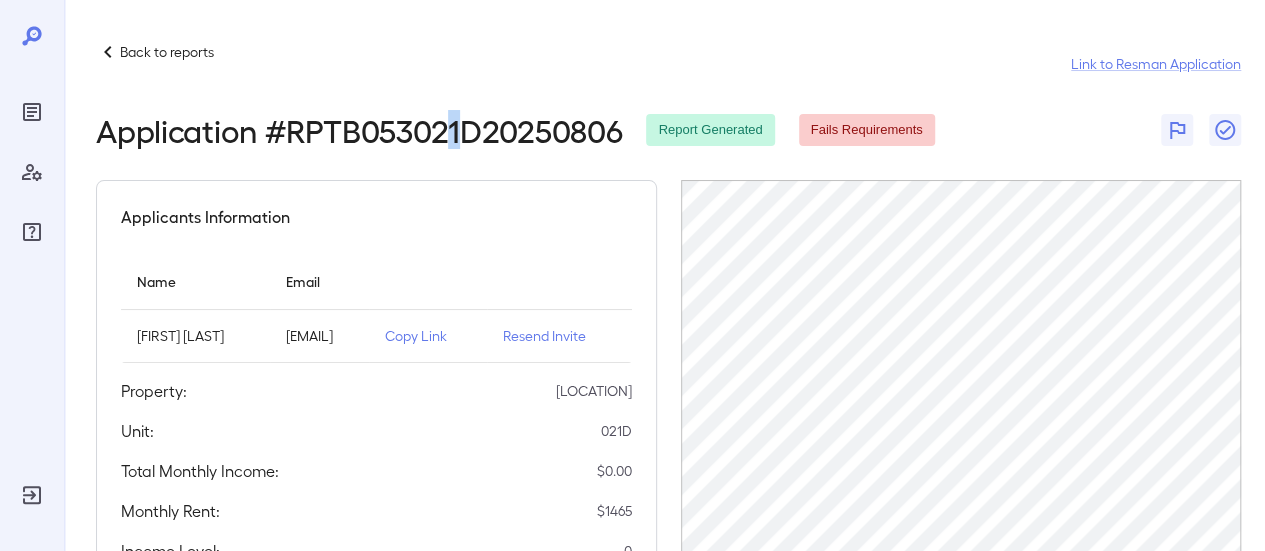 drag, startPoint x: 461, startPoint y: 136, endPoint x: 450, endPoint y: 137, distance: 11.045361 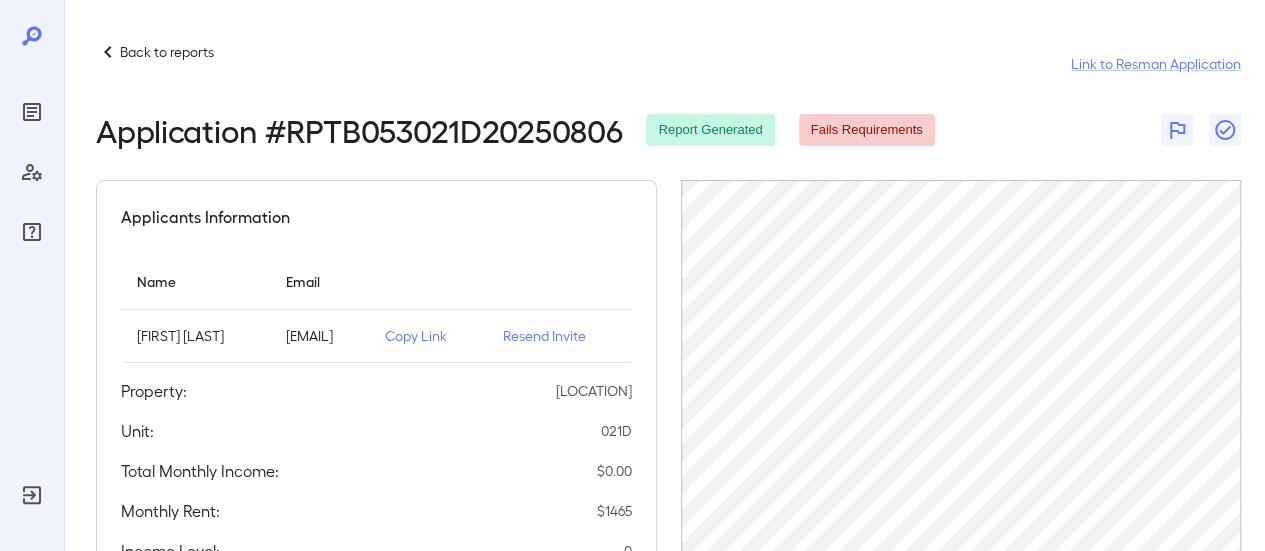 click on "Back to reports Link to Resman Application Application # RPTB053021D20250806 Report Generated Fails Requirements Applicants Information Name Email C L Sumbry ceciliaembry@gmail.com Copy Link Resend Invite Property:   Woodlawn Unit:   021D Total Monthly Income:   $ 0.00 Monthly Rent:   $ 1465 Income Level:   0 Report:   Download Verifications Completed (** denotes latest/last verification) Attempt 1 Attempt 2 Attempt 3 Attempt 4** Applicant Name C L Sumbry Method Used Document Upload Verification Date 08/06/2025 Documents Uploaded 2 Invalid Docs Count 0 Scanned Docs Count 0" at bounding box center (668, 556) 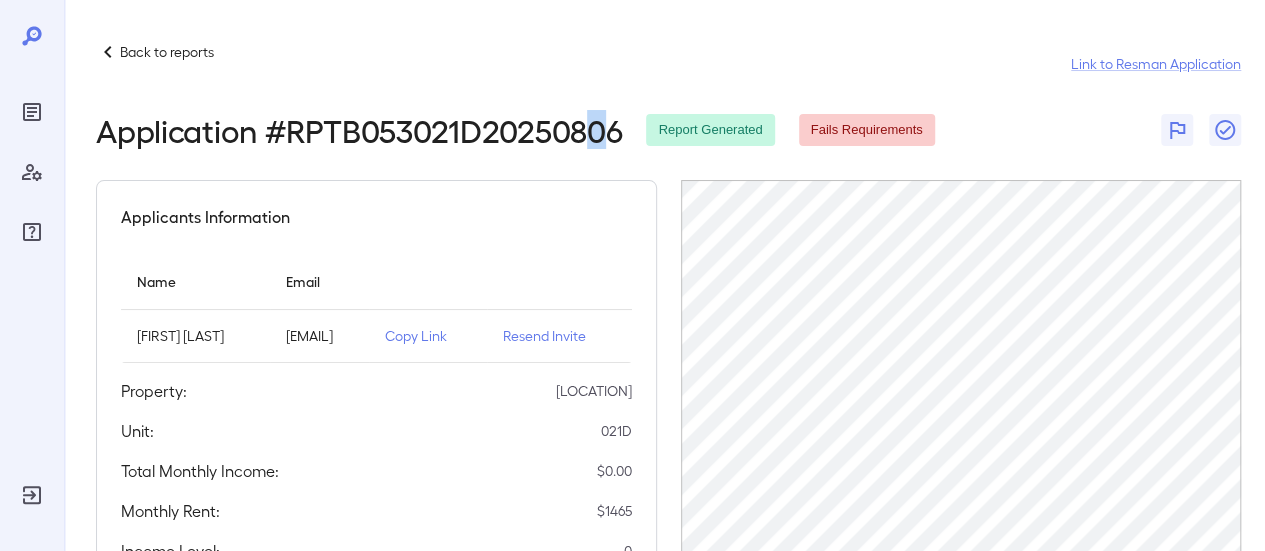 drag, startPoint x: 609, startPoint y: 131, endPoint x: 591, endPoint y: 131, distance: 18 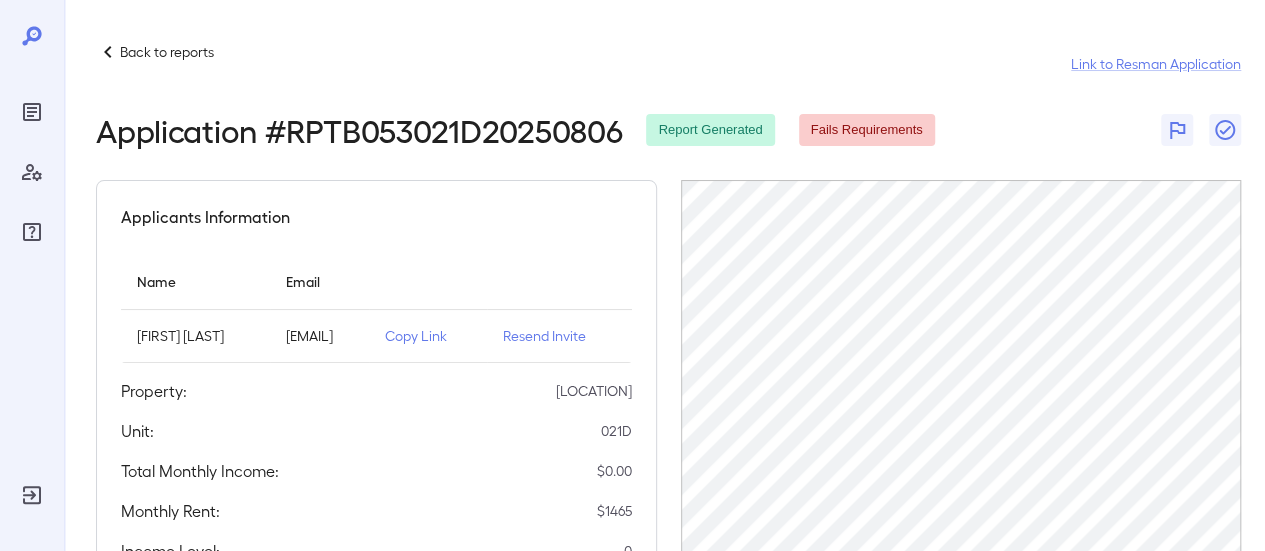 click on "Back to reports Link to Resman Application Application # RPTB053021D20250806 Report Generated Fails Requirements Applicants Information Name Email C L Sumbry ceciliaembry@gmail.com Copy Link Resend Invite Property:   Woodlawn Unit:   021D Total Monthly Income:   $ 0.00 Monthly Rent:   $ 1465 Income Level:   0 Report:   Download Verifications Completed (** denotes latest/last verification) Attempt 1 Attempt 2 Attempt 3 Attempt 4** Applicant Name C L Sumbry Method Used Document Upload Verification Date 08/06/2025 Documents Uploaded 2 Invalid Docs Count 0 Scanned Docs Count 0" at bounding box center (668, 556) 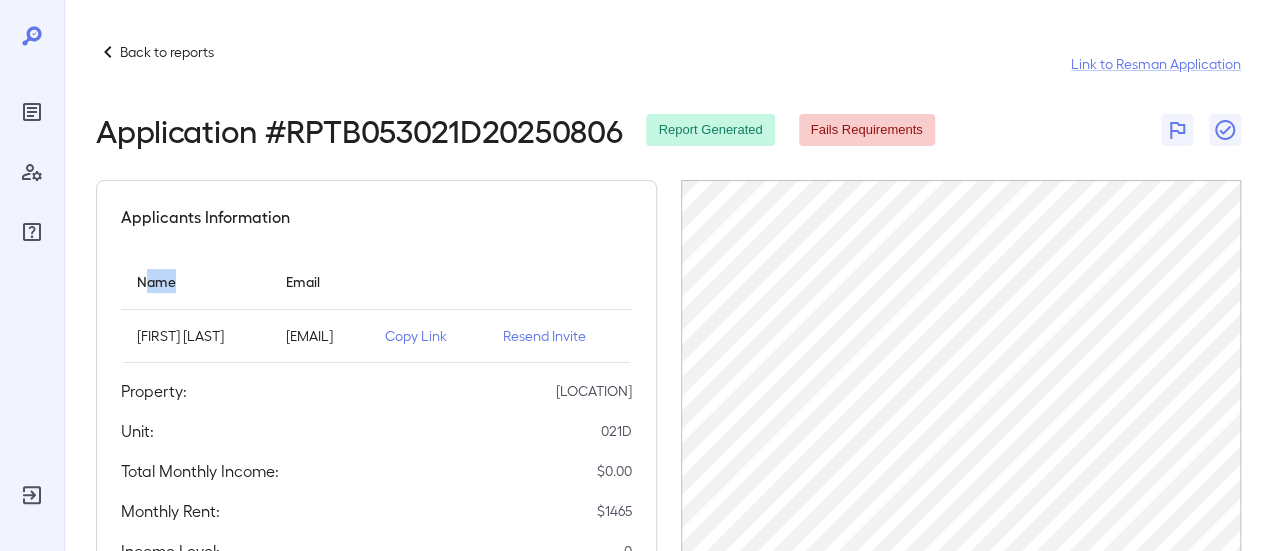 drag, startPoint x: 226, startPoint y: 281, endPoint x: 147, endPoint y: 287, distance: 79.22752 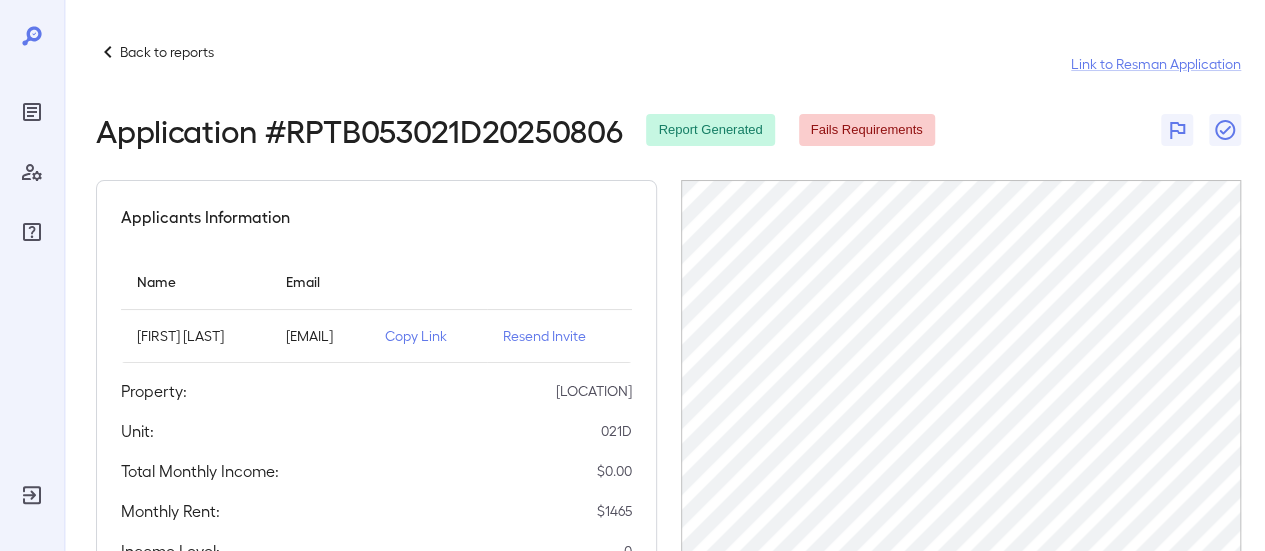 click on "Name" at bounding box center [195, 281] 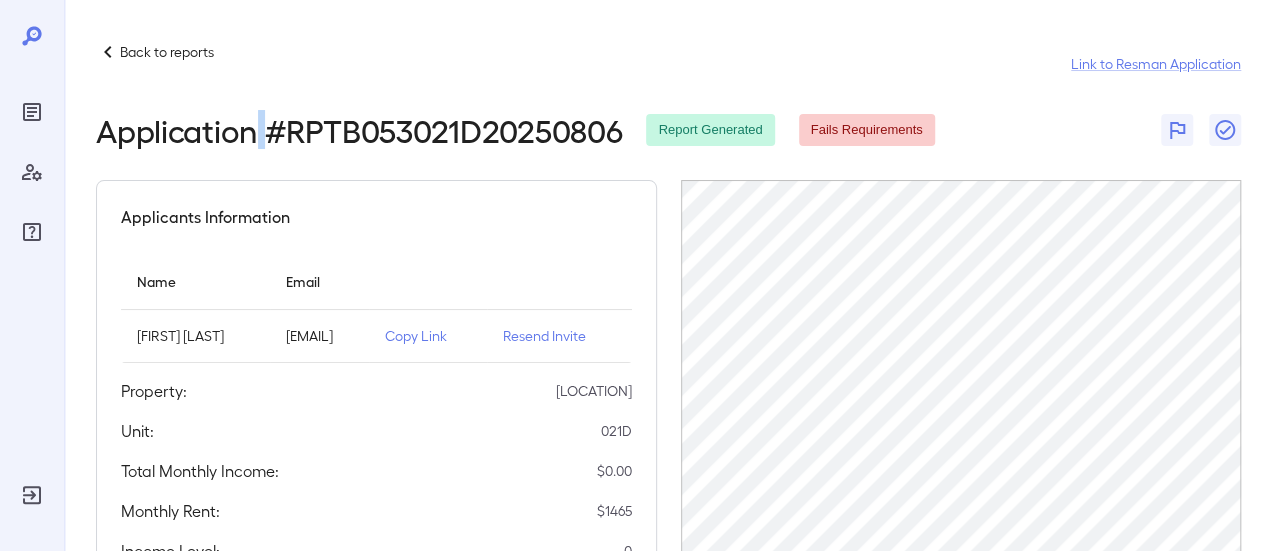 drag, startPoint x: 269, startPoint y: 128, endPoint x: 258, endPoint y: 137, distance: 14.21267 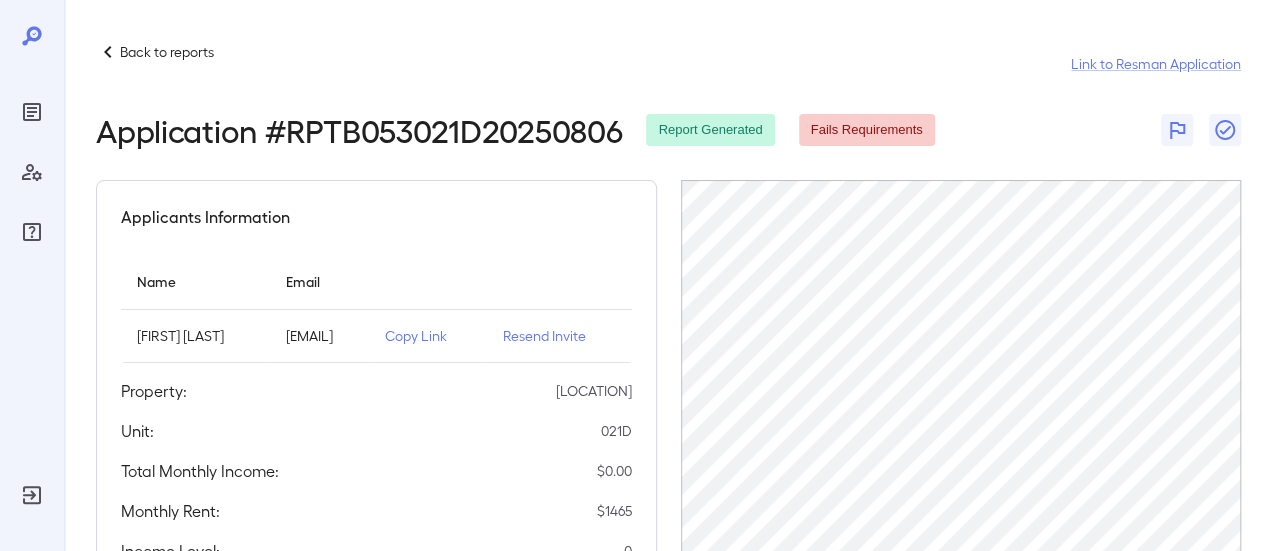 click on "Back to reports Link to Resman Application Application # RPTB053021D20250806 Report Generated Fails Requirements Applicants Information Name Email C L Sumbry ceciliaembry@gmail.com Copy Link Resend Invite Property:   Woodlawn Unit:   021D Total Monthly Income:   $ 0.00 Monthly Rent:   $ 1465 Income Level:   0 Report:   Download Verifications Completed (** denotes latest/last verification) Attempt 1 Attempt 2 Attempt 3 Attempt 4** Applicant Name C L Sumbry Method Used Document Upload Verification Date 08/06/2025 Documents Uploaded 2 Invalid Docs Count 0 Scanned Docs Count 0" at bounding box center (668, 556) 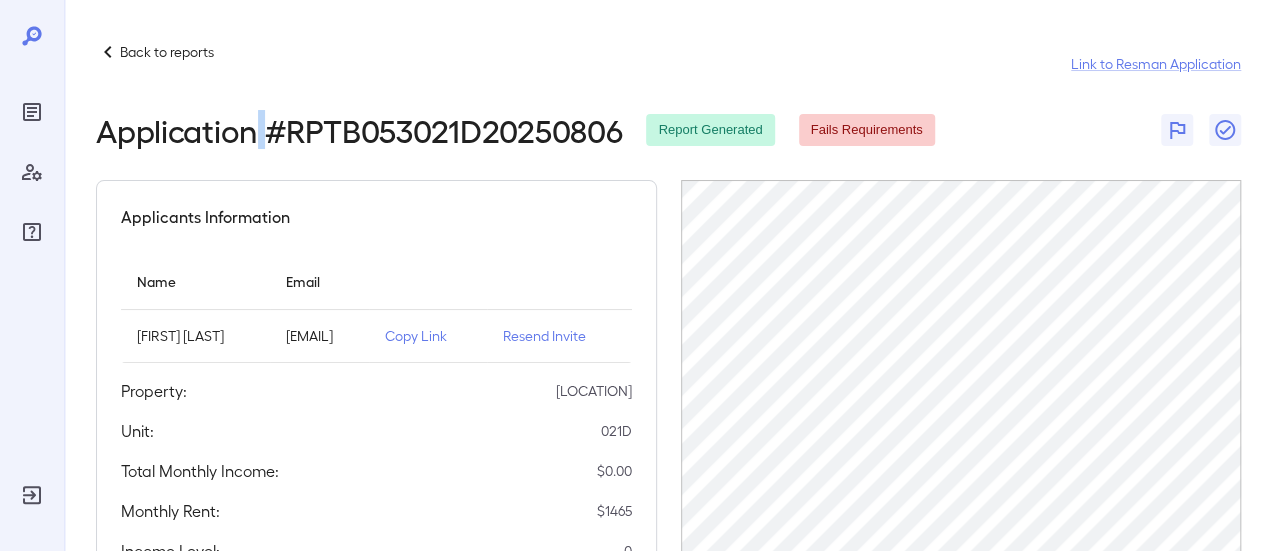 drag, startPoint x: 252, startPoint y: 131, endPoint x: 264, endPoint y: 143, distance: 16.970562 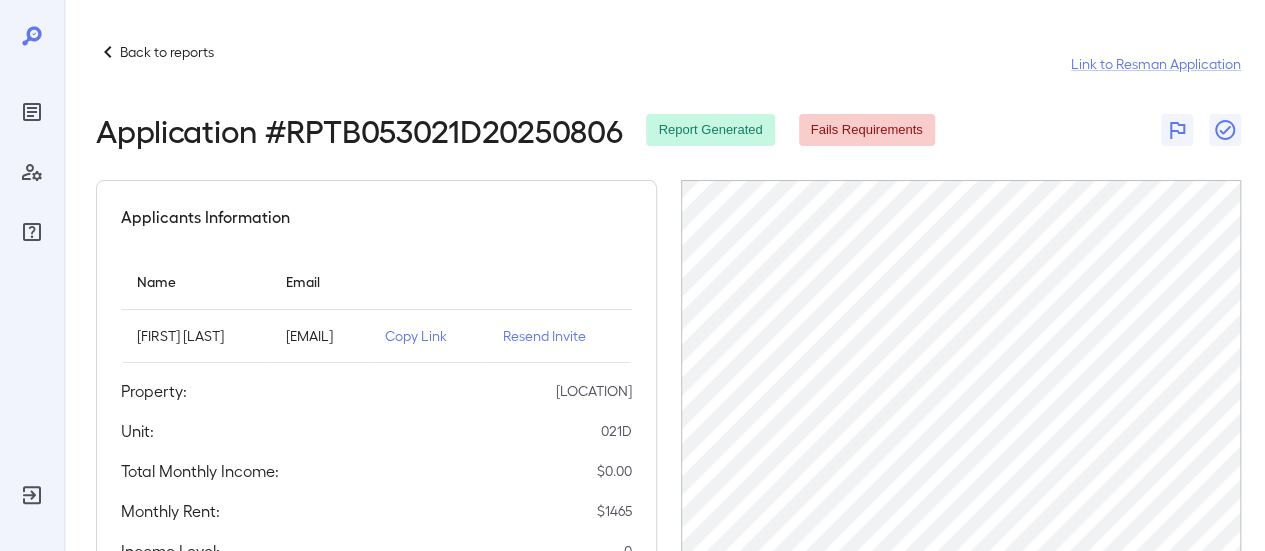click on "Back to reports Link to Resman Application Application # RPTB053021D20250806 Report Generated Fails Requirements Applicants Information Name Email C L Sumbry ceciliaembry@gmail.com Copy Link Resend Invite Property:   Woodlawn Unit:   021D Total Monthly Income:   $ 0.00 Monthly Rent:   $ 1465 Income Level:   0 Report:   Download Verifications Completed (** denotes latest/last verification) Attempt 1 Attempt 2 Attempt 3 Attempt 4** Applicant Name C L Sumbry Method Used Document Upload Verification Date 08/06/2025 Documents Uploaded 2 Invalid Docs Count 0 Scanned Docs Count 0" at bounding box center [668, 556] 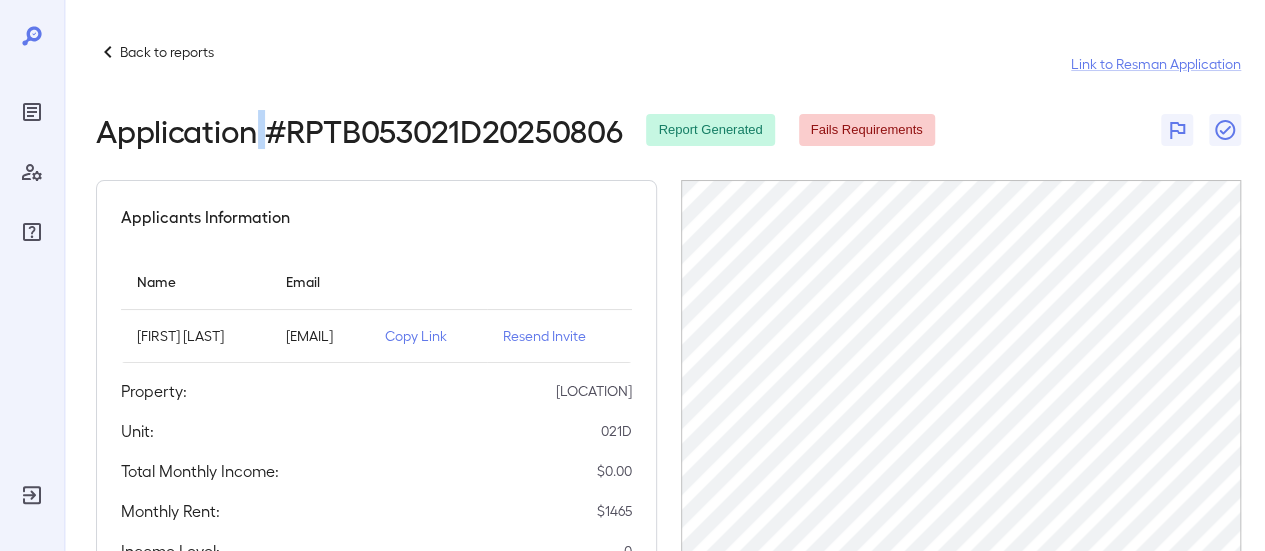 drag, startPoint x: 265, startPoint y: 133, endPoint x: 252, endPoint y: 135, distance: 13.152946 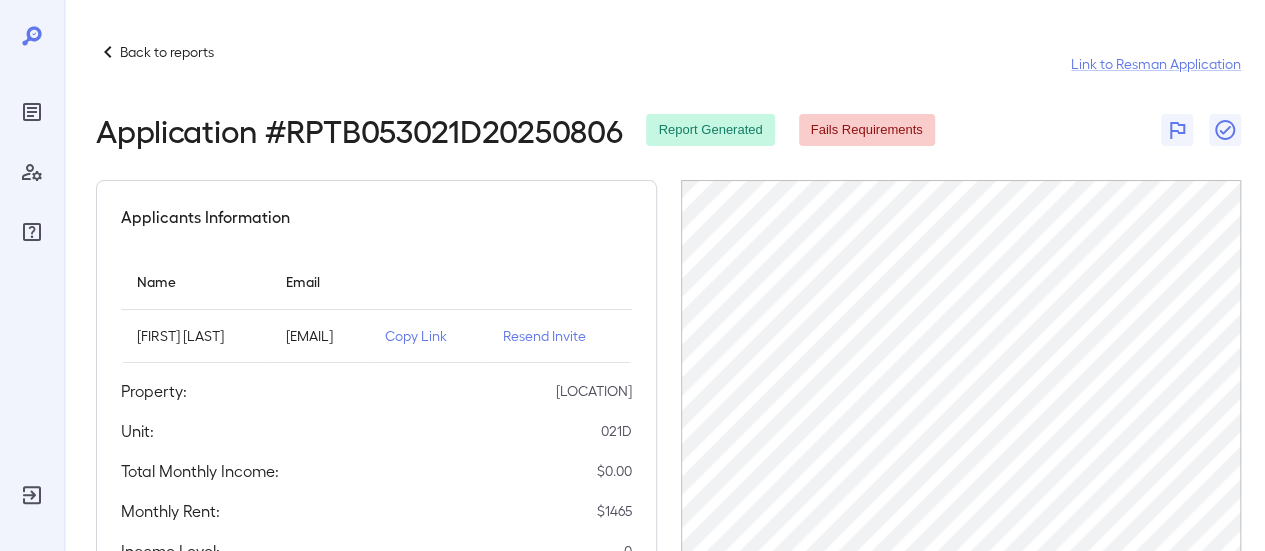 click on "Back to reports Link to Resman Application Application # RPTB053021D20250806 Report Generated Fails Requirements Applicants Information Name Email C L Sumbry ceciliaembry@gmail.com Copy Link Resend Invite Property:   Woodlawn Unit:   021D Total Monthly Income:   $ 0.00 Monthly Rent:   $ 1465 Income Level:   0 Report:   Download Verifications Completed (** denotes latest/last verification) Attempt 1 Attempt 2 Attempt 3 Attempt 4** Applicant Name C L Sumbry Method Used Document Upload Verification Date 08/06/2025 Documents Uploaded 2 Invalid Docs Count 0 Scanned Docs Count 0" at bounding box center [668, 556] 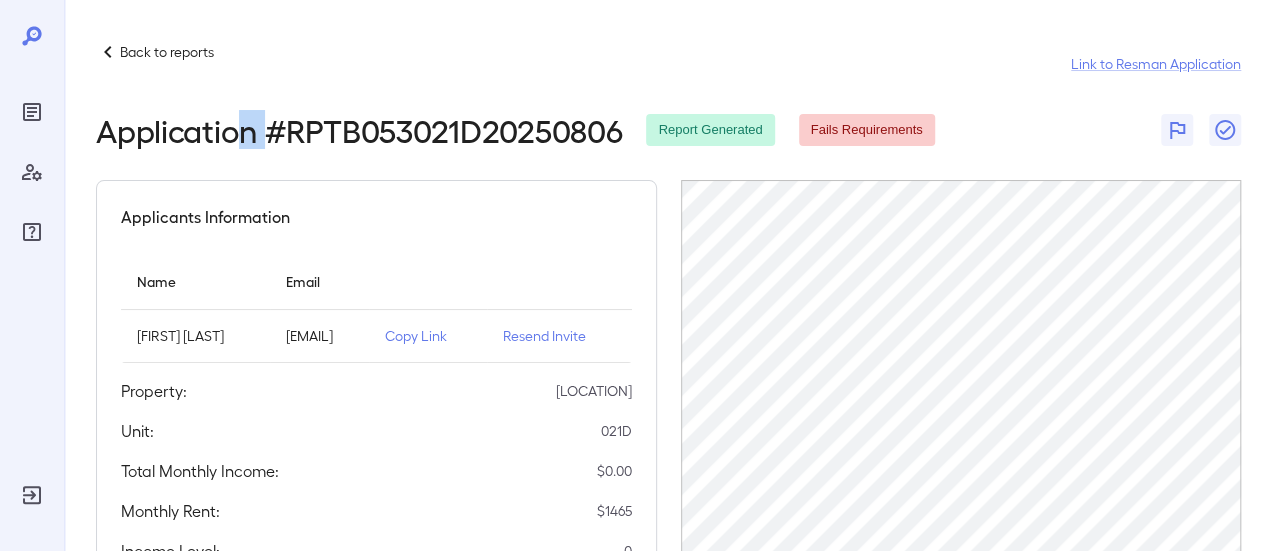 drag, startPoint x: 267, startPoint y: 139, endPoint x: 248, endPoint y: 140, distance: 19.026299 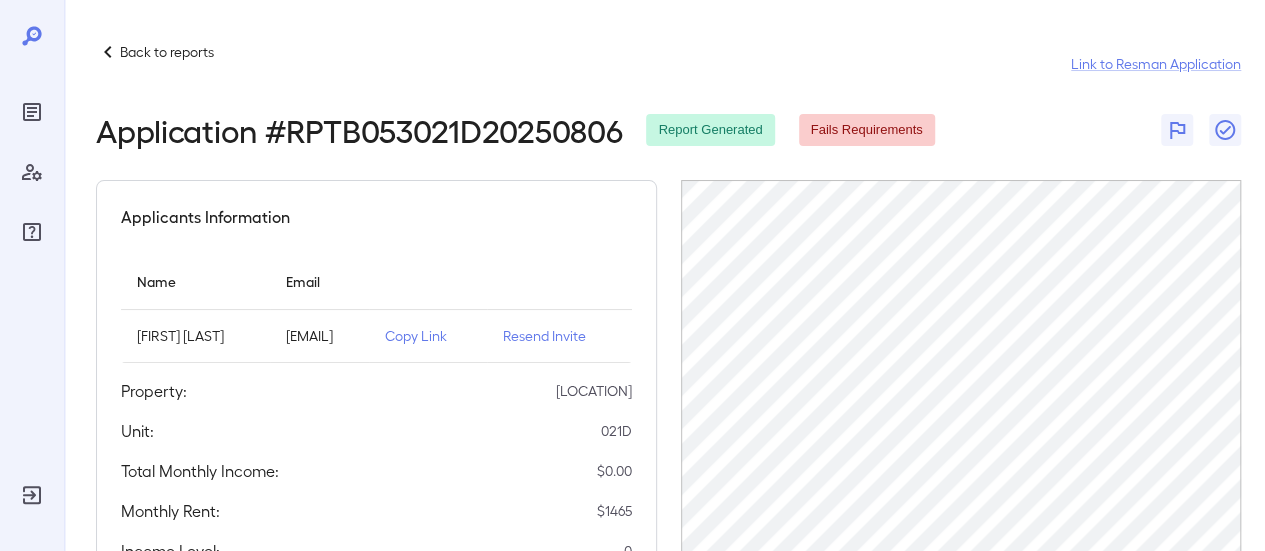 click on "Back to reports Link to Resman Application Application # RPTB053021D20250806 Report Generated Fails Requirements Applicants Information Name Email C L Sumbry ceciliaembry@gmail.com Copy Link Resend Invite Property:   Woodlawn Unit:   021D Total Monthly Income:   $ 0.00 Monthly Rent:   $ 1465 Income Level:   0 Report:   Download Verifications Completed (** denotes latest/last verification) Attempt 1 Attempt 2 Attempt 3 Attempt 4** Applicant Name C L Sumbry Method Used Document Upload Verification Date 08/06/2025 Documents Uploaded 2 Invalid Docs Count 0 Scanned Docs Count 0" at bounding box center [668, 556] 